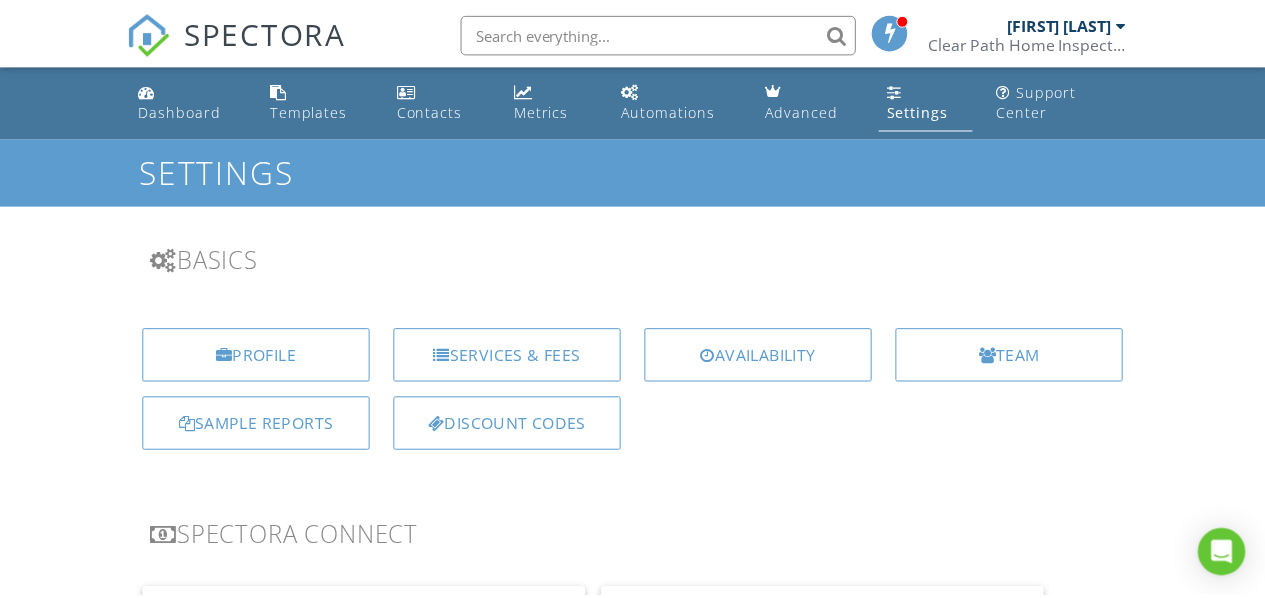 scroll, scrollTop: 0, scrollLeft: 0, axis: both 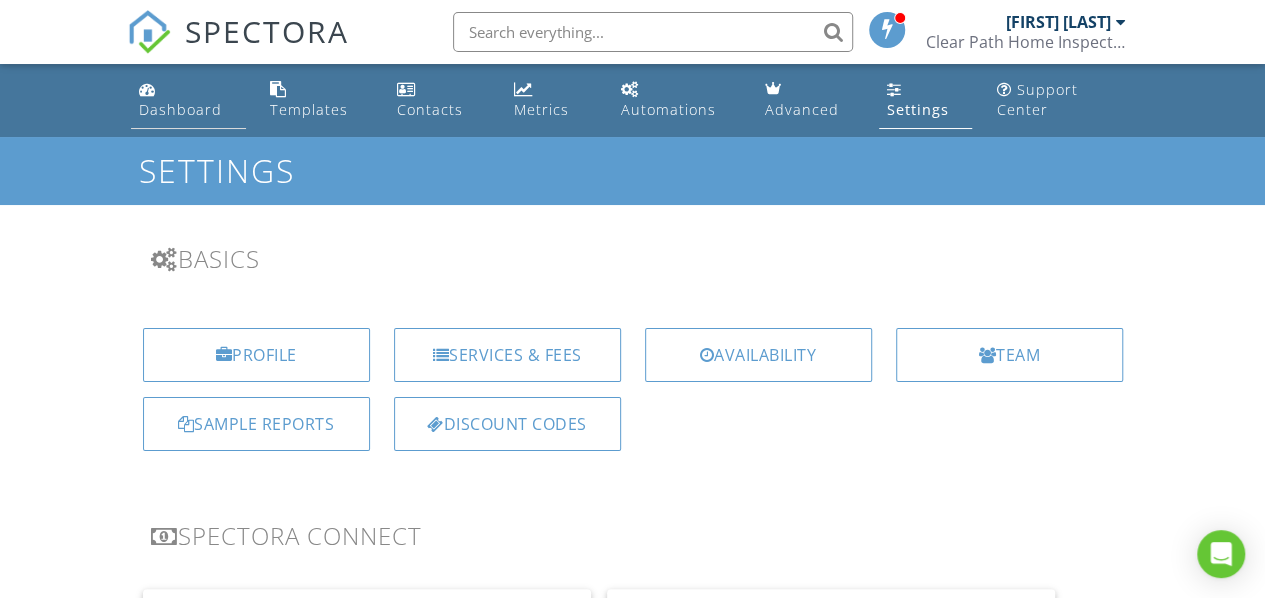 click on "Dashboard" at bounding box center (180, 109) 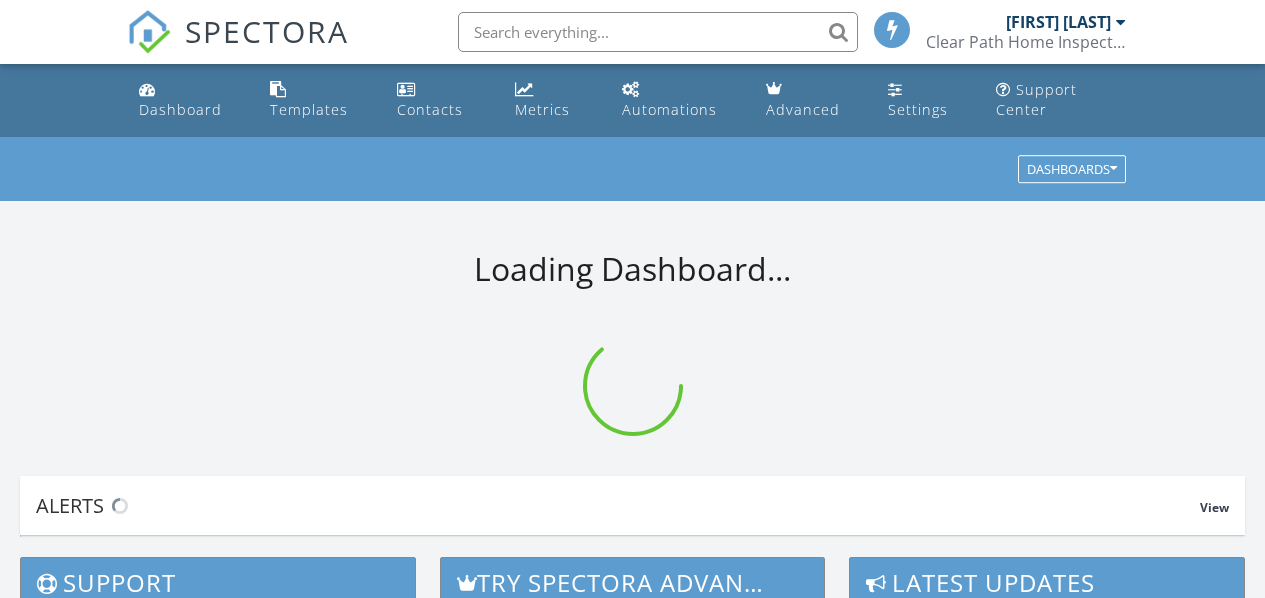 scroll, scrollTop: 0, scrollLeft: 0, axis: both 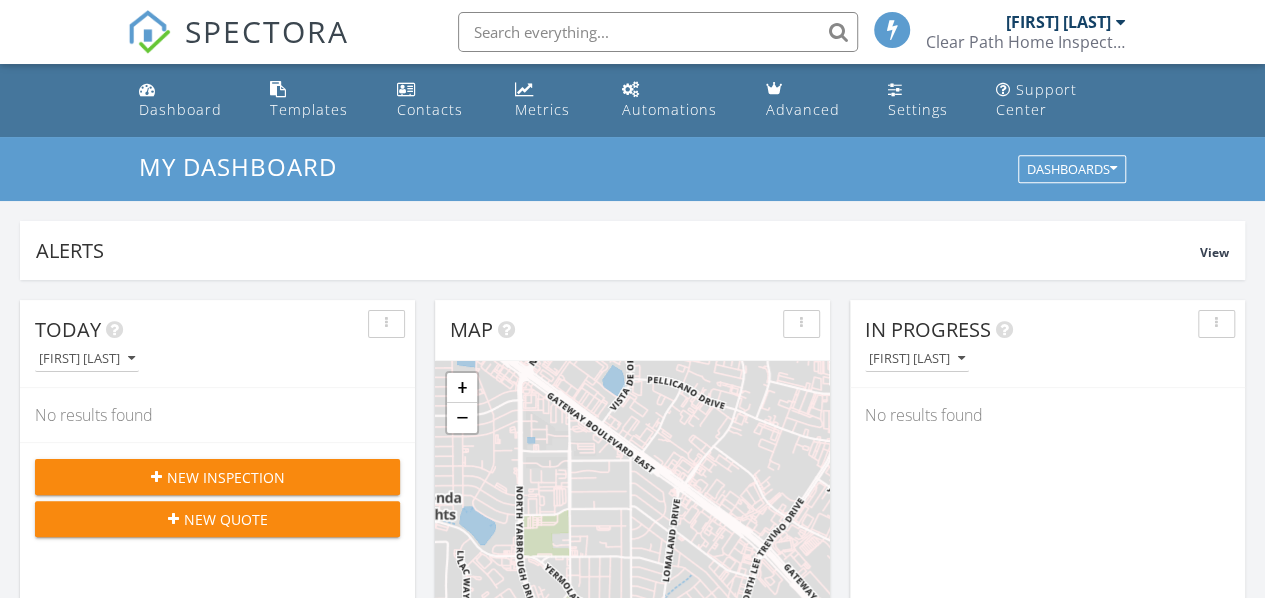 click on "New Inspection" at bounding box center (226, 477) 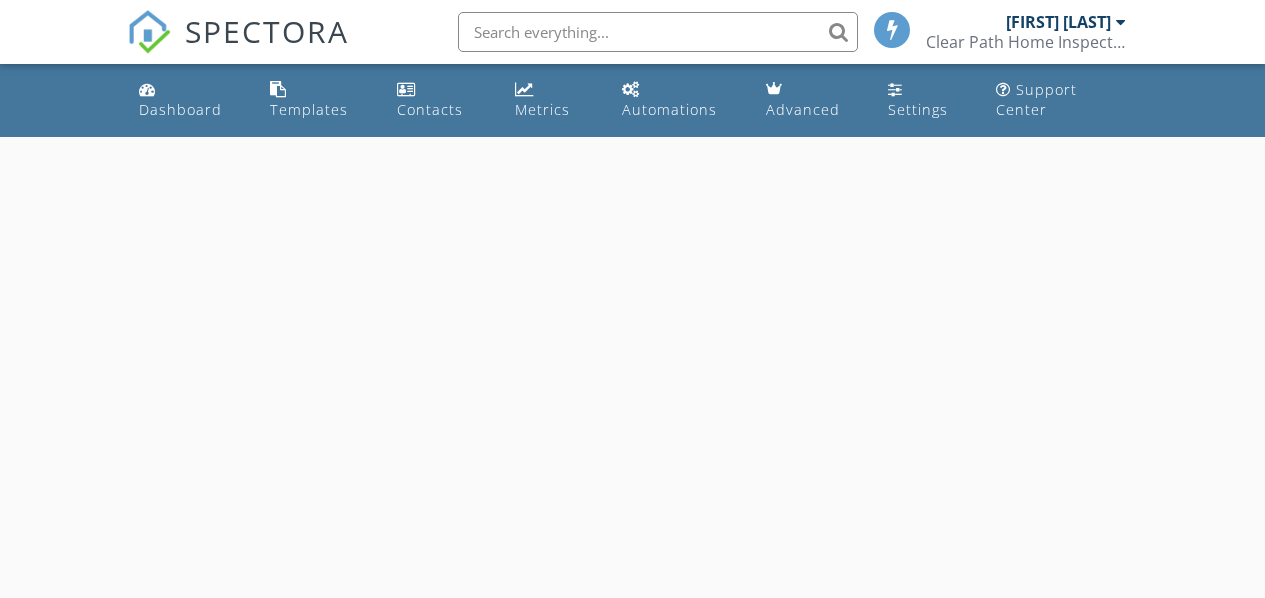 scroll, scrollTop: 0, scrollLeft: 0, axis: both 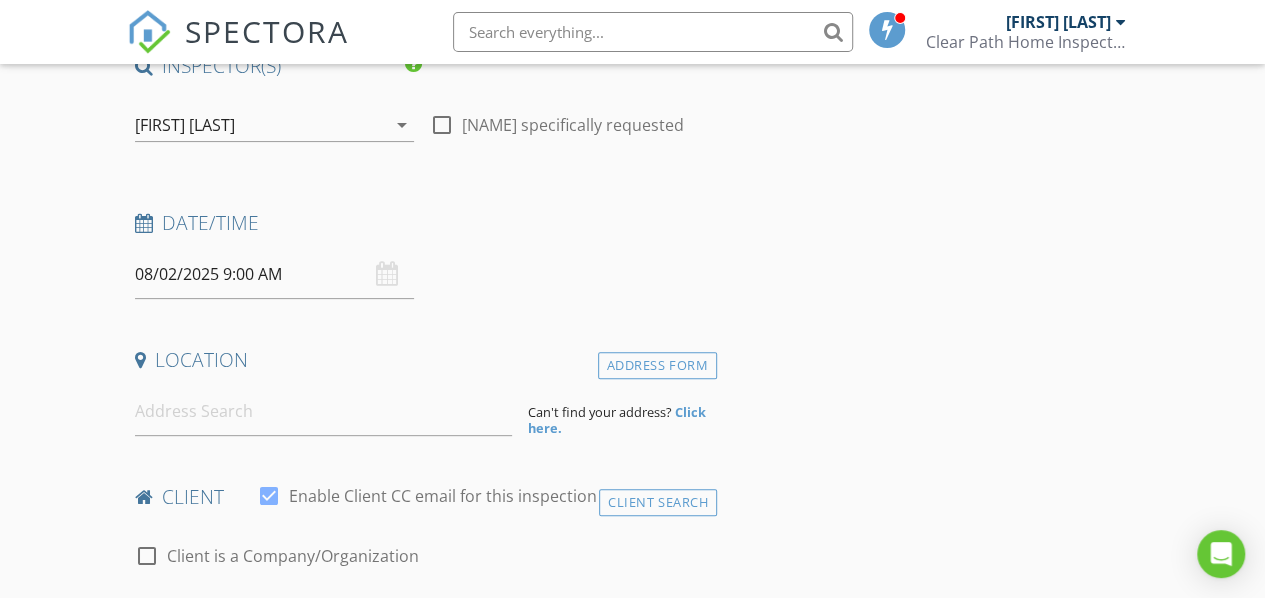 click on "08/02/2025 9:00 AM" at bounding box center [274, 274] 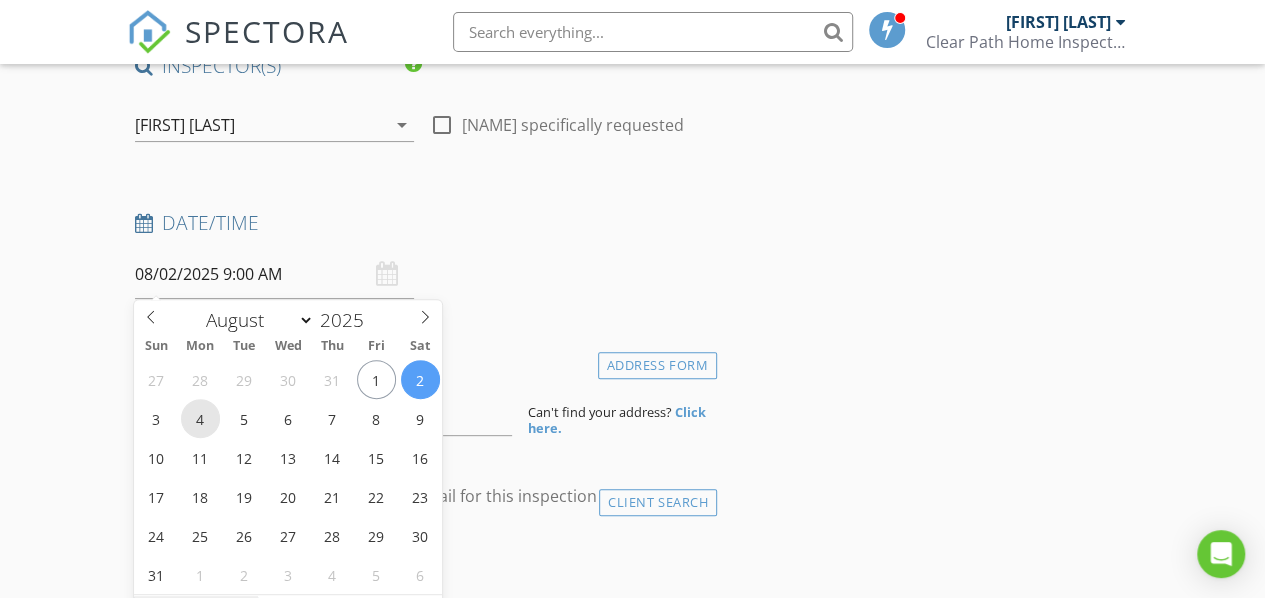 type on "08/04/2025 9:00 AM" 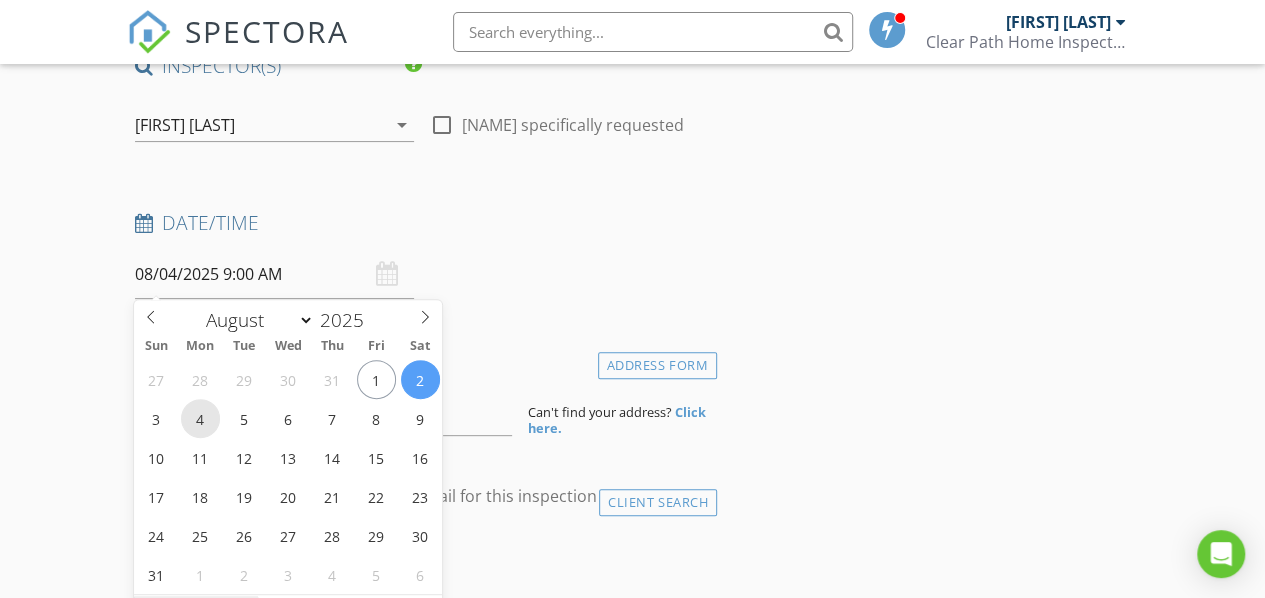 scroll, scrollTop: 236, scrollLeft: 0, axis: vertical 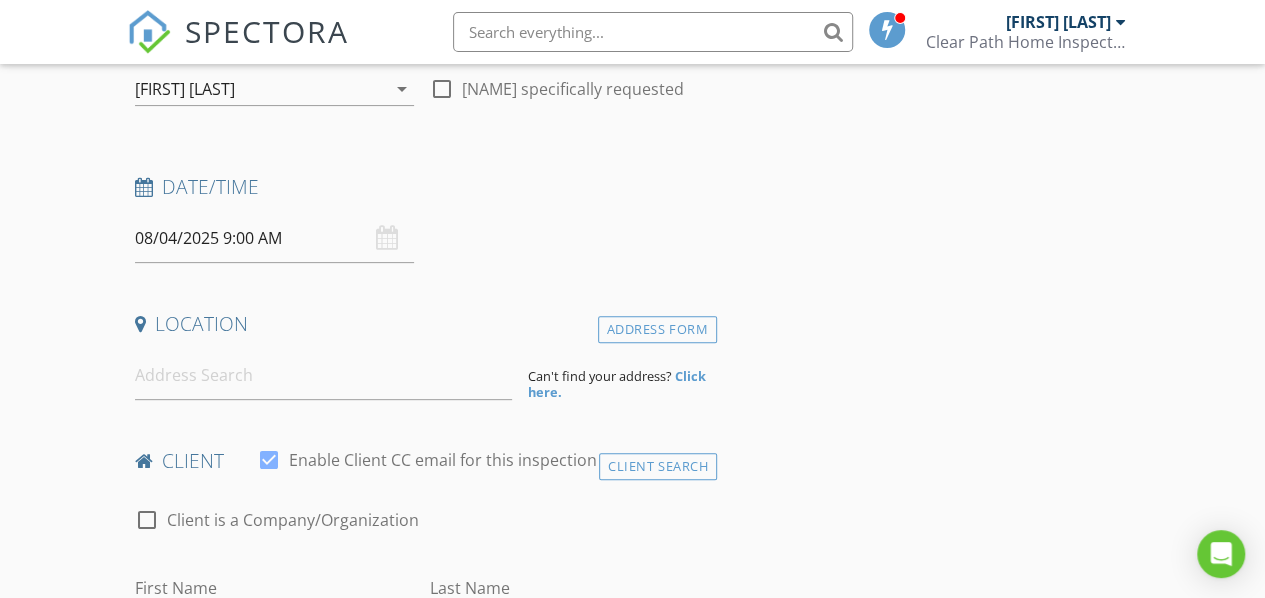 click on "New Inspection
Click here to use the New Order Form
INSPECTOR(S)
check_box   Rogelio Lopez   PRIMARY   Rogelio Lopez arrow_drop_down   check_box_outline_blank Rogelio Lopez specifically requested
Date/Time
08/04/2025 9:00 AM
Location
Address Form       Can't find your address?   Click here.
client
check_box Enable Client CC email for this inspection   Client Search     check_box_outline_blank Client is a Company/Organization     First Name   Last Name   Email   CC Email   Phone           Notes   Private Notes
ADD ADDITIONAL client
SERVICES
check_box_outline_blank   Pre-Listing   Pre Listing Inspection check_box_outline_blank   Re-Inspection   Re-Inspection check_box_outline_blank   11 Month Warranty   1 year Warranty Inspection check_box_outline_blank" at bounding box center [632, 1417] 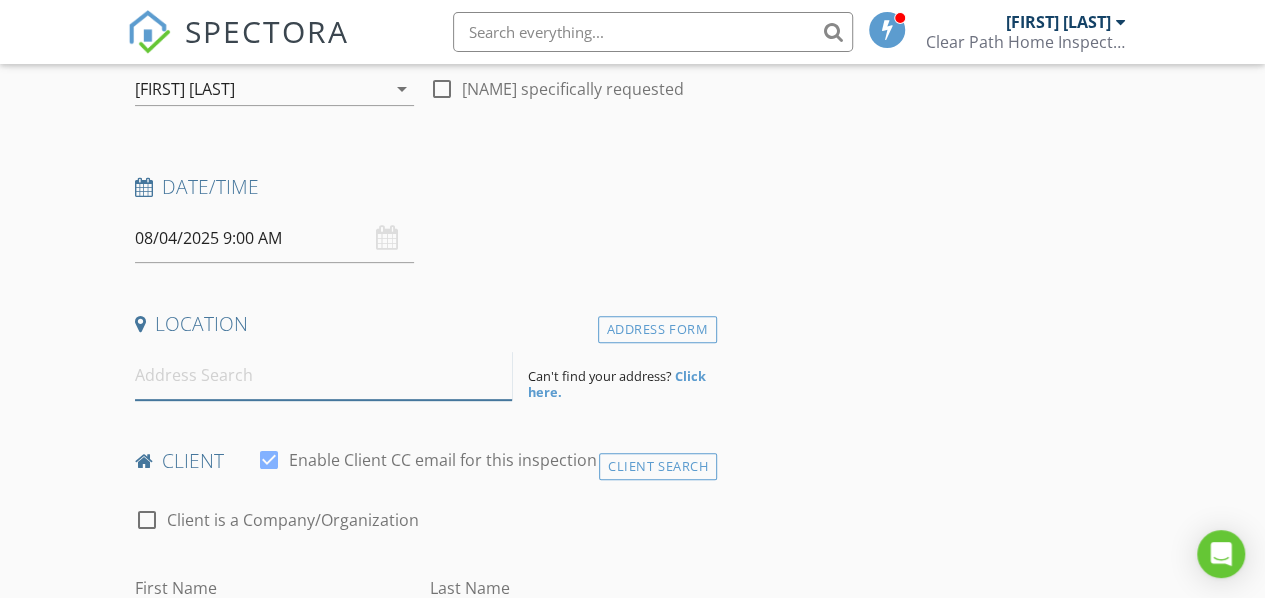 click at bounding box center (324, 375) 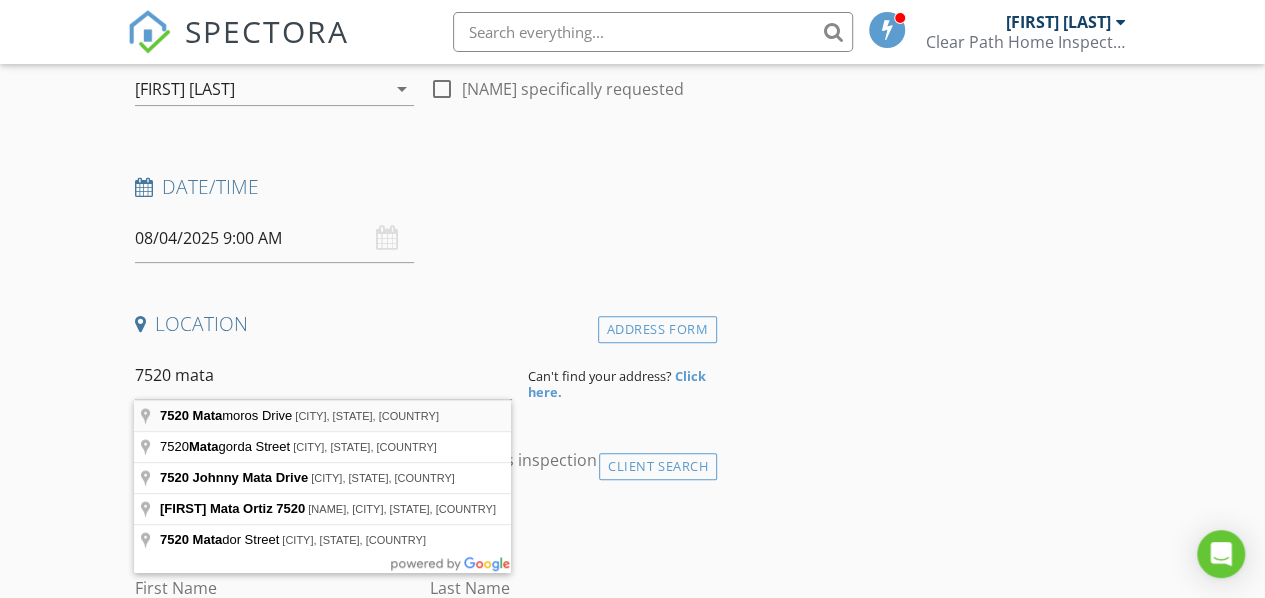 type on "7520 Matamoros Drive, El Paso, TX, USA" 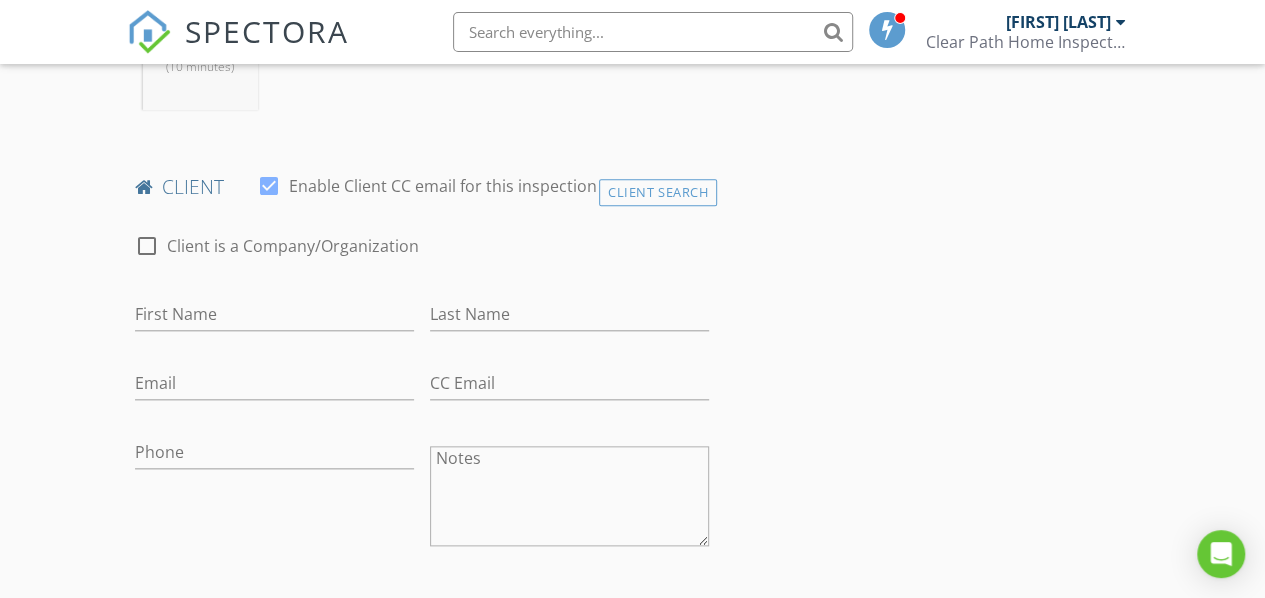 scroll, scrollTop: 1036, scrollLeft: 0, axis: vertical 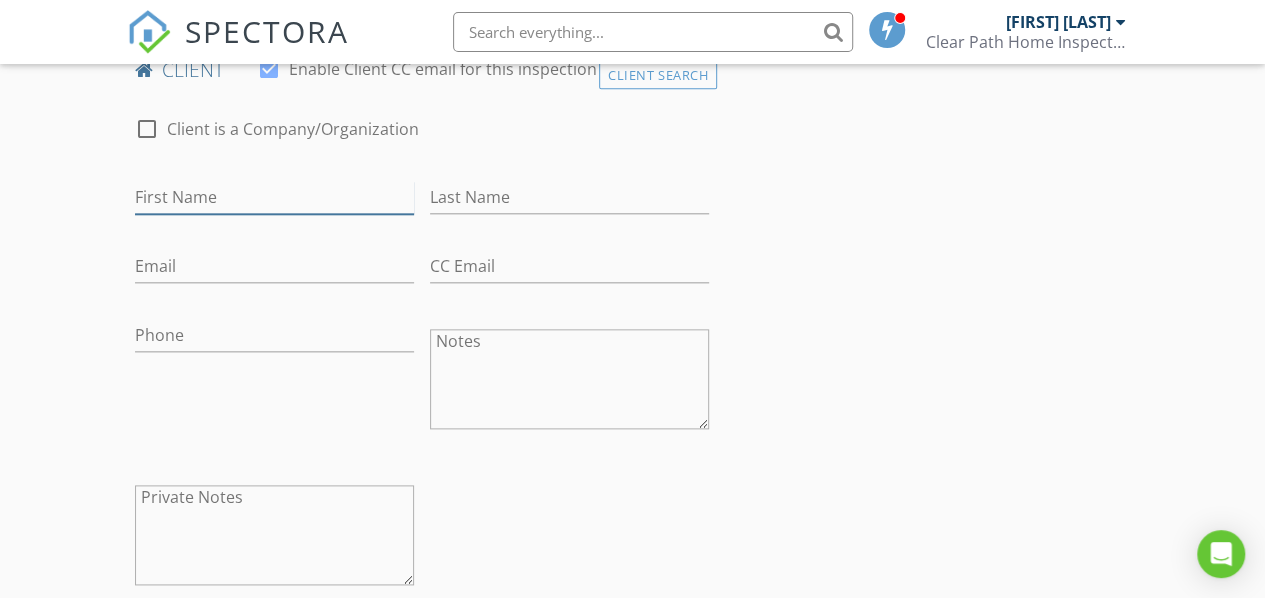 click on "First Name" at bounding box center [274, 197] 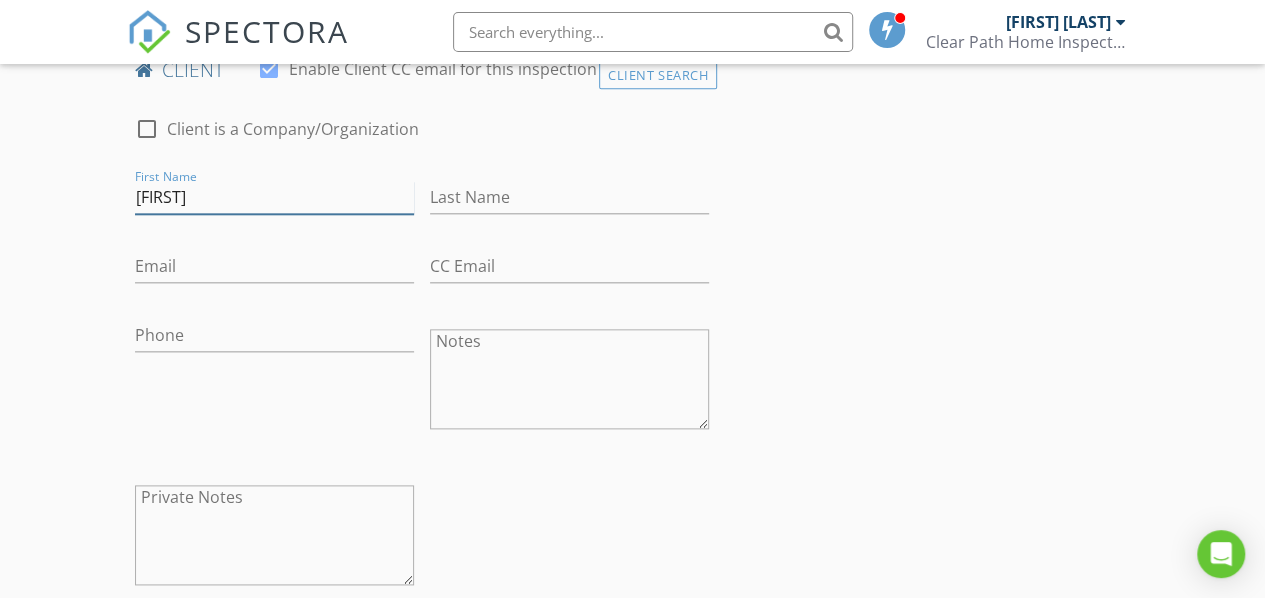 type on "Adrian" 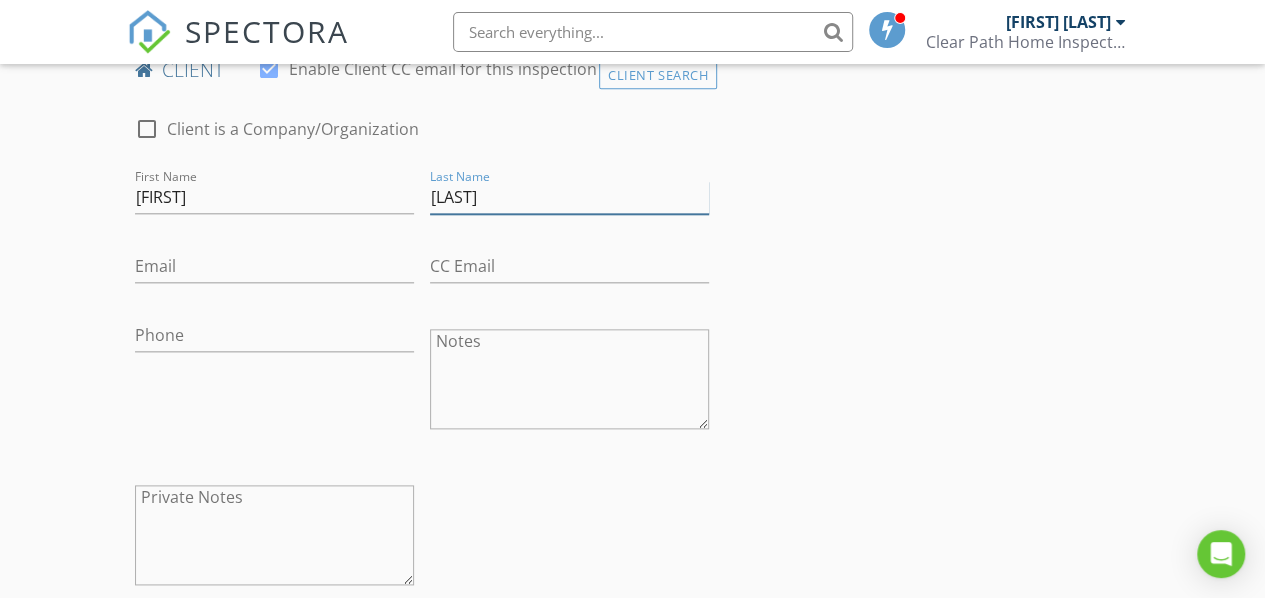 type on "[LAST]" 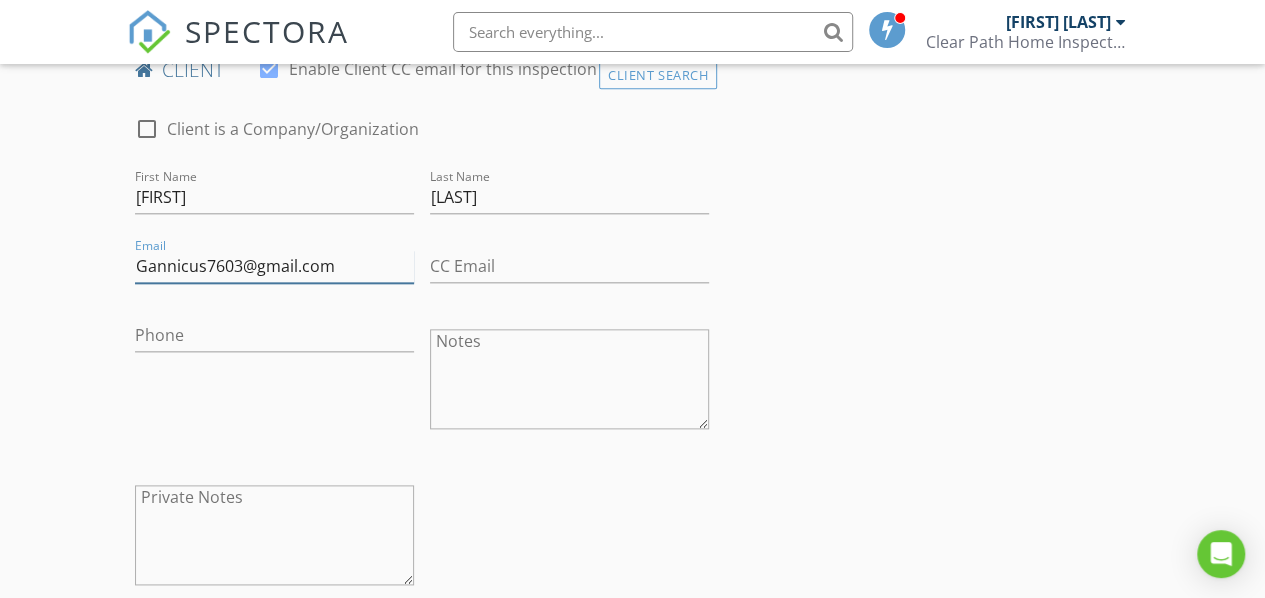 type on "Gannicus7603@gmail.com" 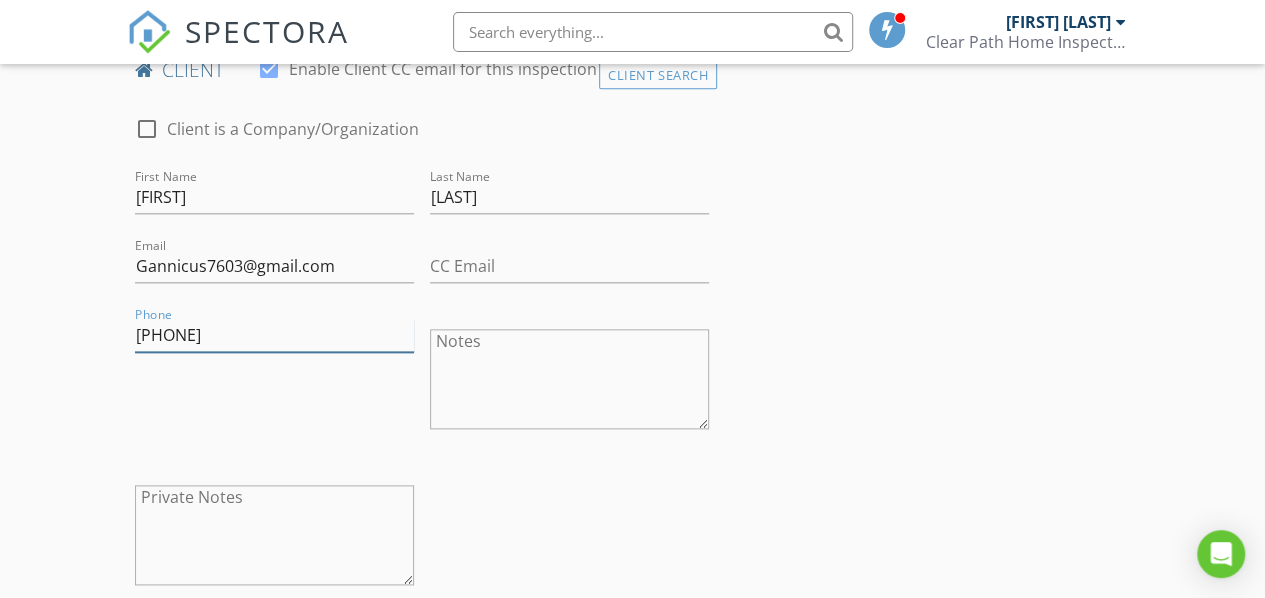 type on "[PHONE]" 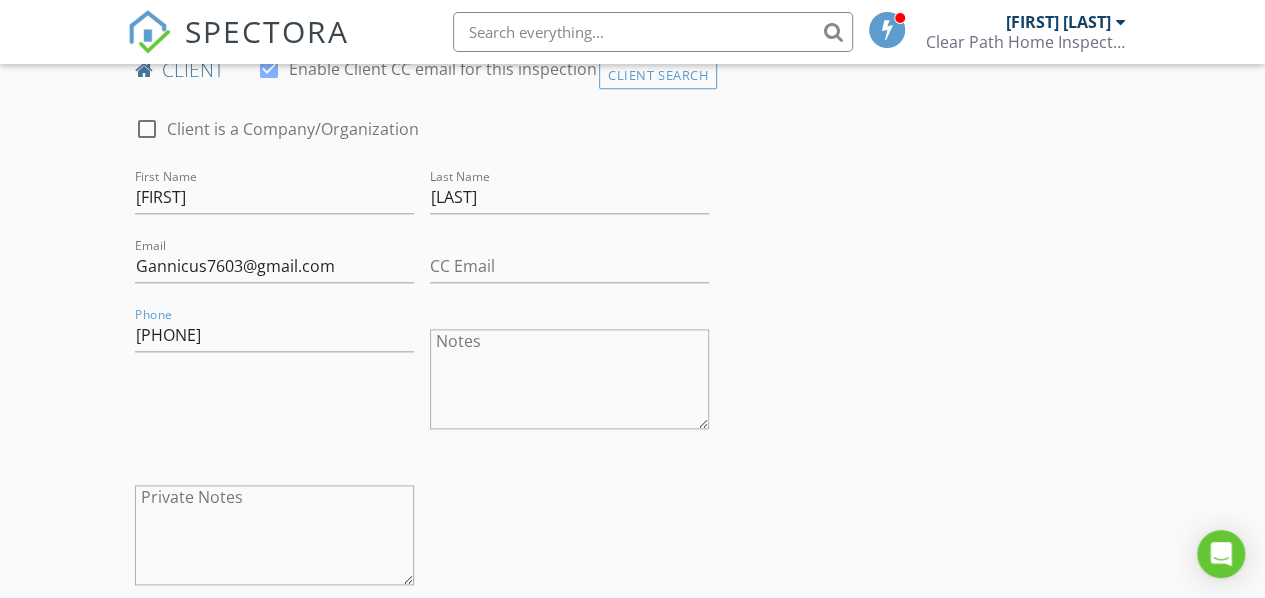 click on "New Inspection
Click here to use the New Order Form
INSPECTOR(S)
check_box   Rogelio Lopez   PRIMARY   Rogelio Lopez arrow_drop_down   check_box_outline_blank Rogelio Lopez specifically requested
Date/Time
08/04/2025 9:00 AM
Location
Address Search       Address 7520 Matamoros Dr   Unit   City El Paso   State TX   Zip 79915   County El Paso     Square Feet 1198   Year Built 1953   Foundation arrow_drop_down     Rogelio Lopez     4.7 miles     (10 minutes)
client
check_box Enable Client CC email for this inspection   Client Search     check_box_outline_blank Client is a Company/Organization     First Name Adrian   Last Name Garcia   Email Gannicus7603@gmail.com   CC Email   Phone 915-538-6166           Notes   Private Notes
ADD ADDITIONAL client
SERVICES" at bounding box center [632, 822] 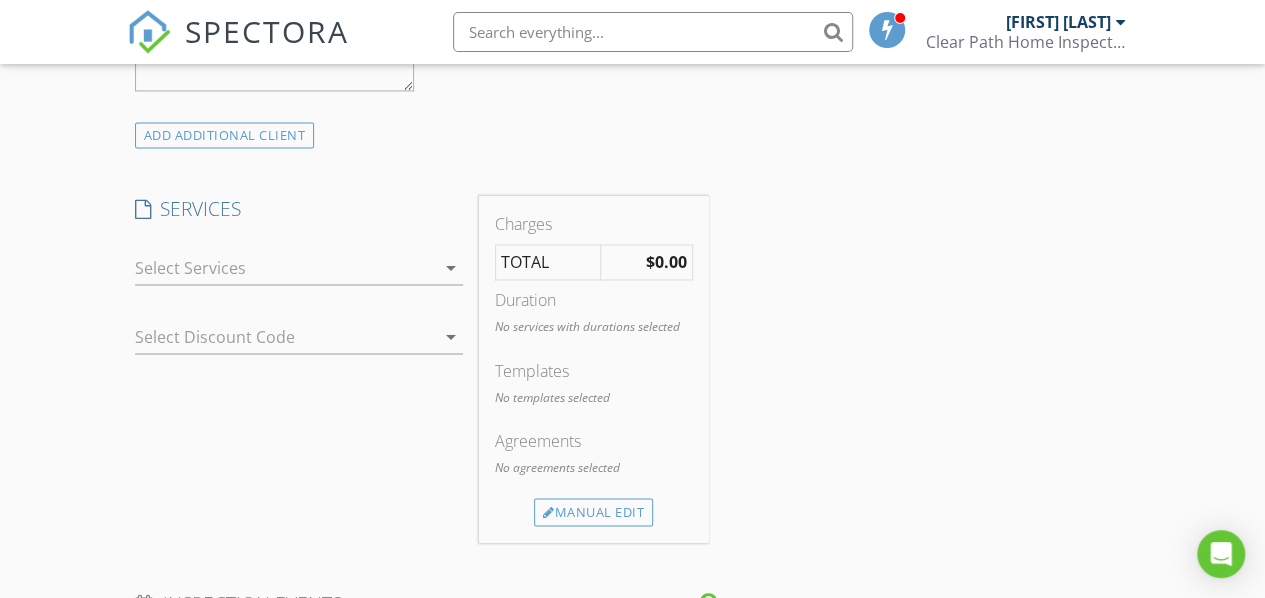 scroll, scrollTop: 1536, scrollLeft: 0, axis: vertical 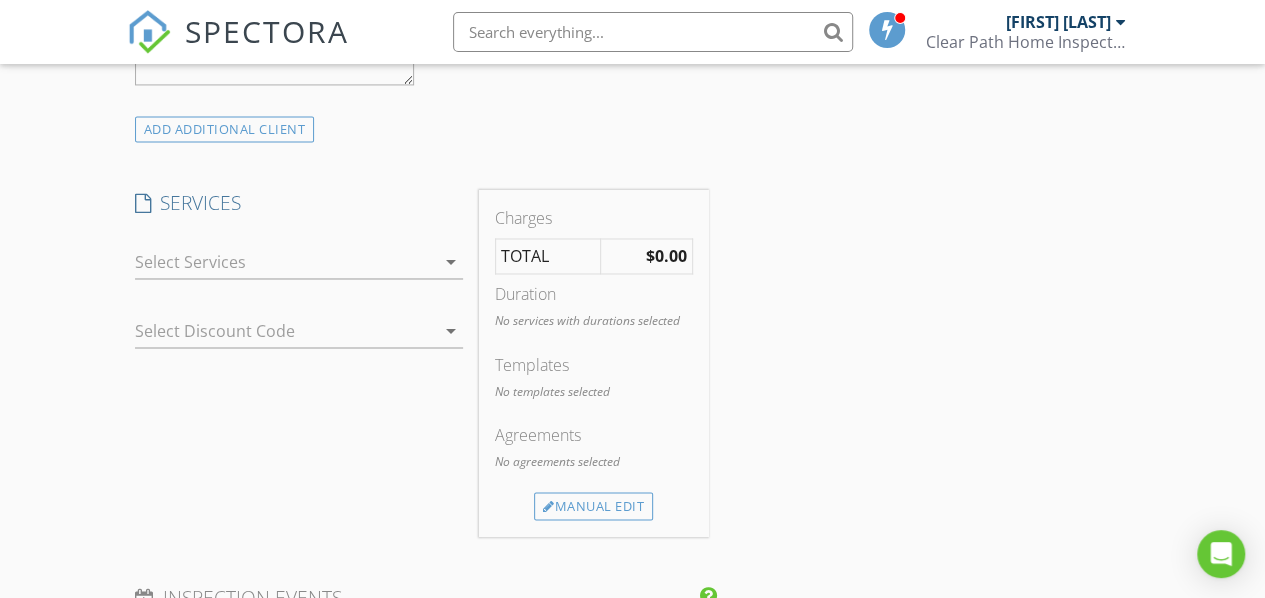 click at bounding box center [285, 262] 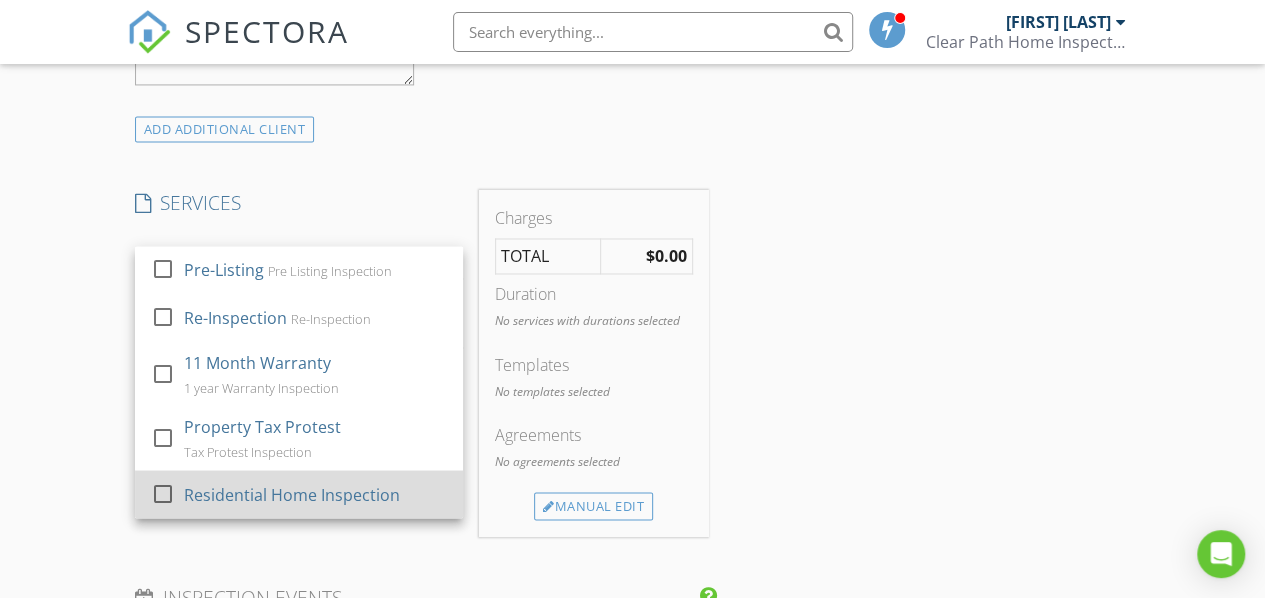 click on "Residential Home Inspection" at bounding box center (291, 494) 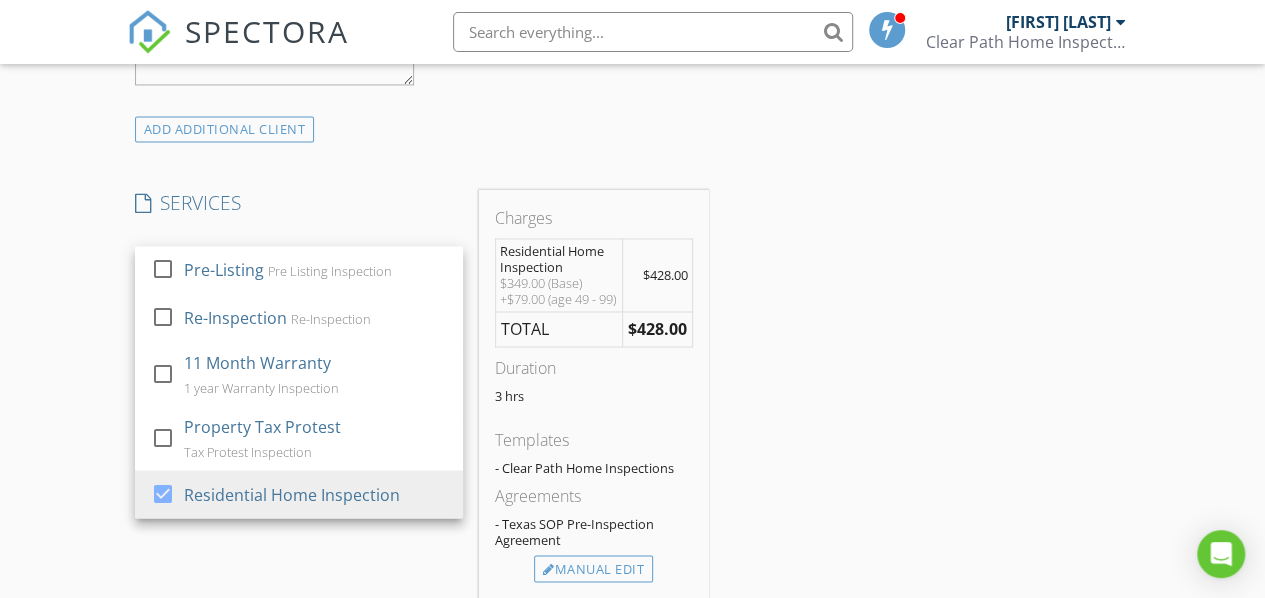 click on "$428.00" at bounding box center (657, 329) 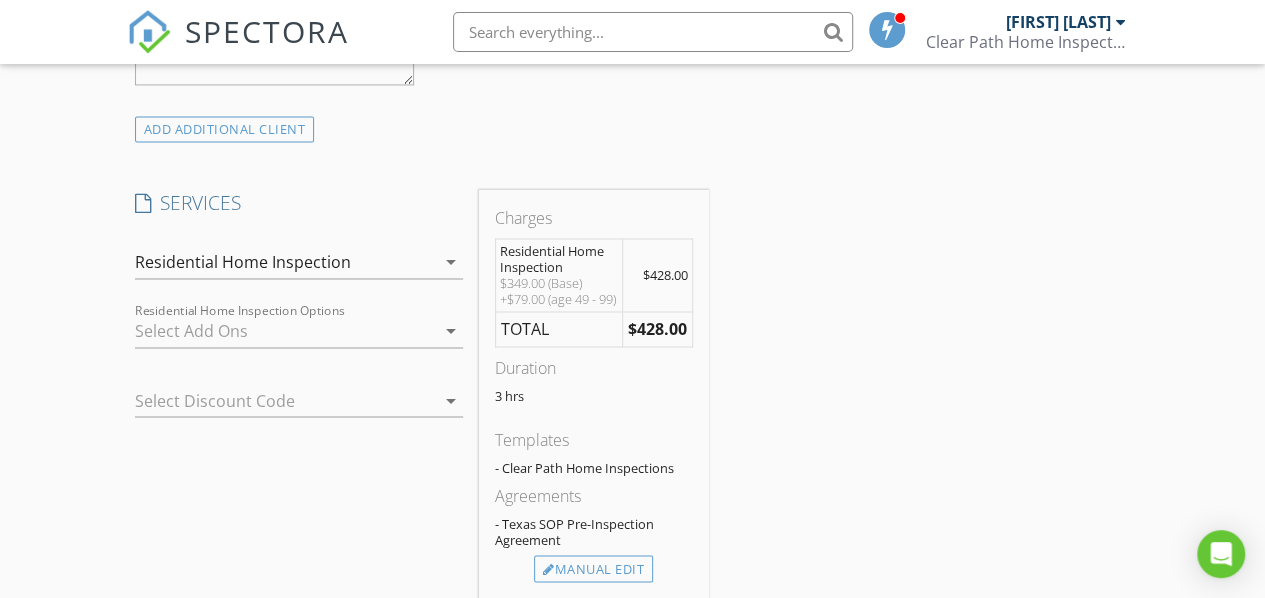 click on "$428.00" at bounding box center [657, 329] 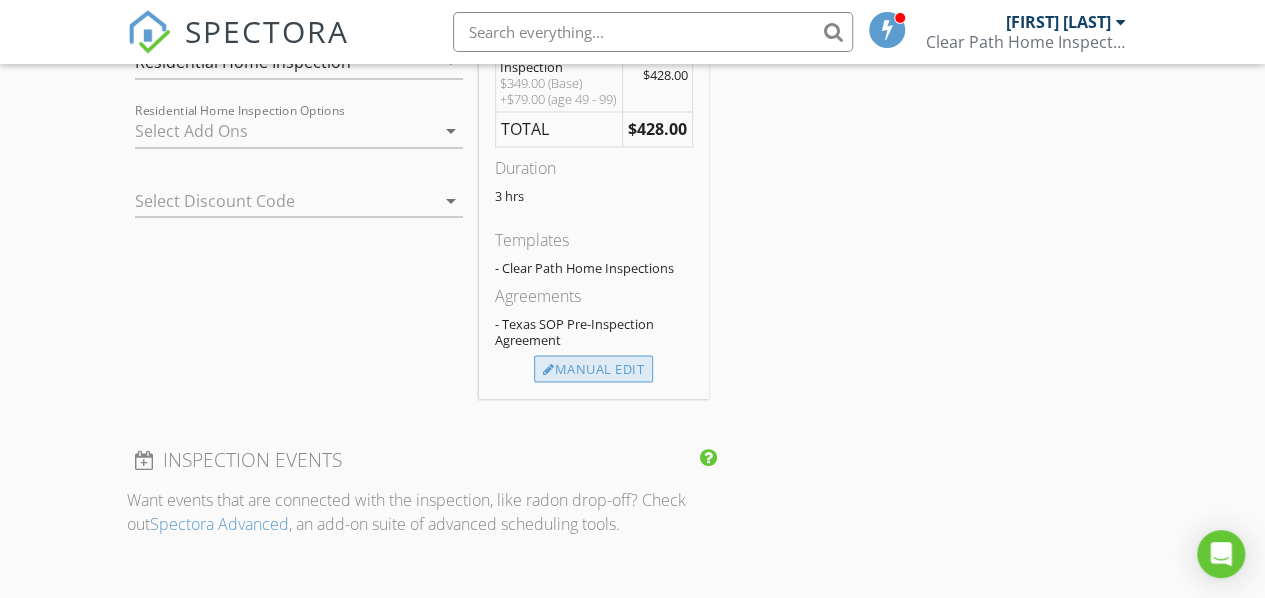 click on "Manual Edit" at bounding box center (593, 369) 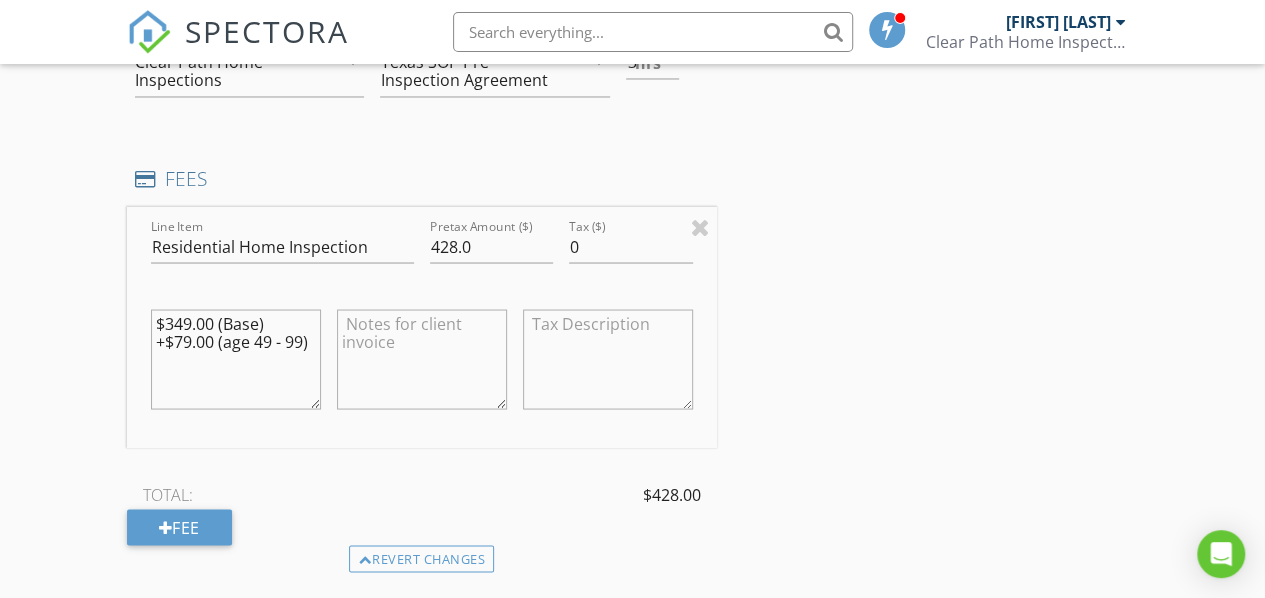 drag, startPoint x: 155, startPoint y: 334, endPoint x: 323, endPoint y: 326, distance: 168.19037 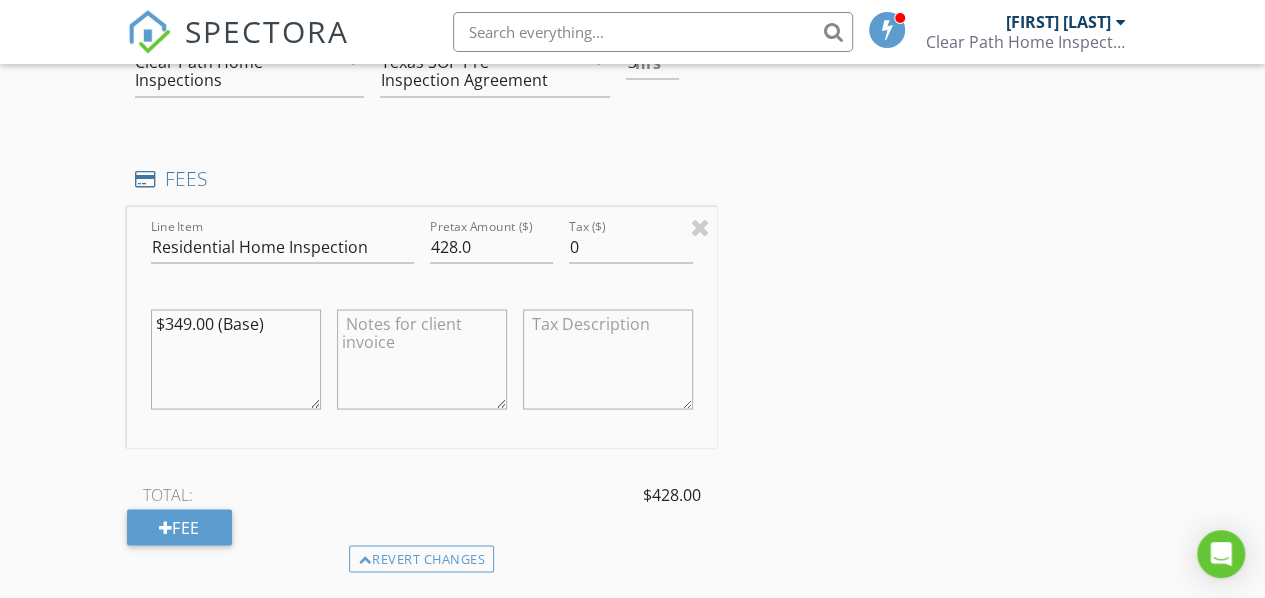 type on "$349.00 (Base)" 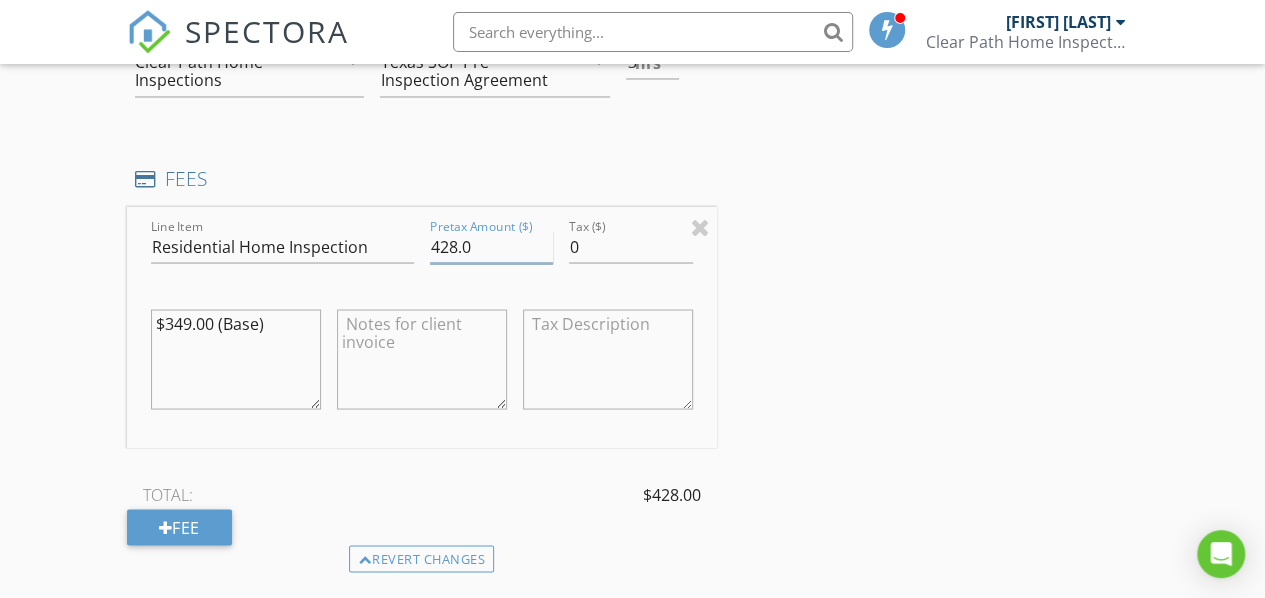 drag, startPoint x: 454, startPoint y: 241, endPoint x: 431, endPoint y: 243, distance: 23.086792 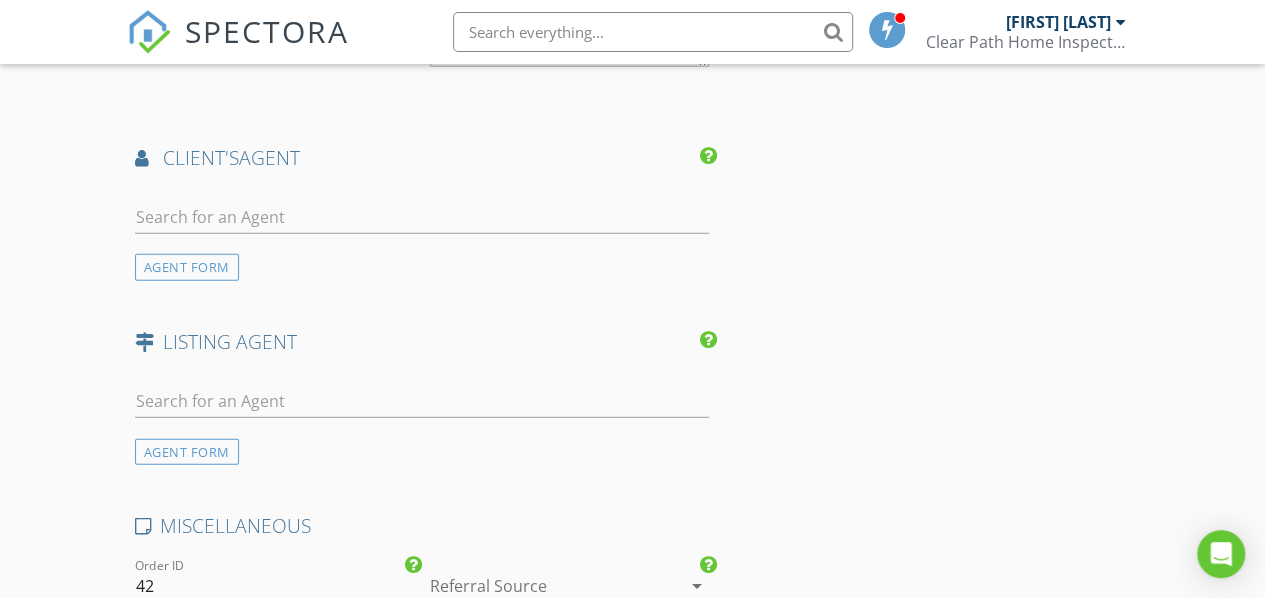scroll, scrollTop: 2636, scrollLeft: 0, axis: vertical 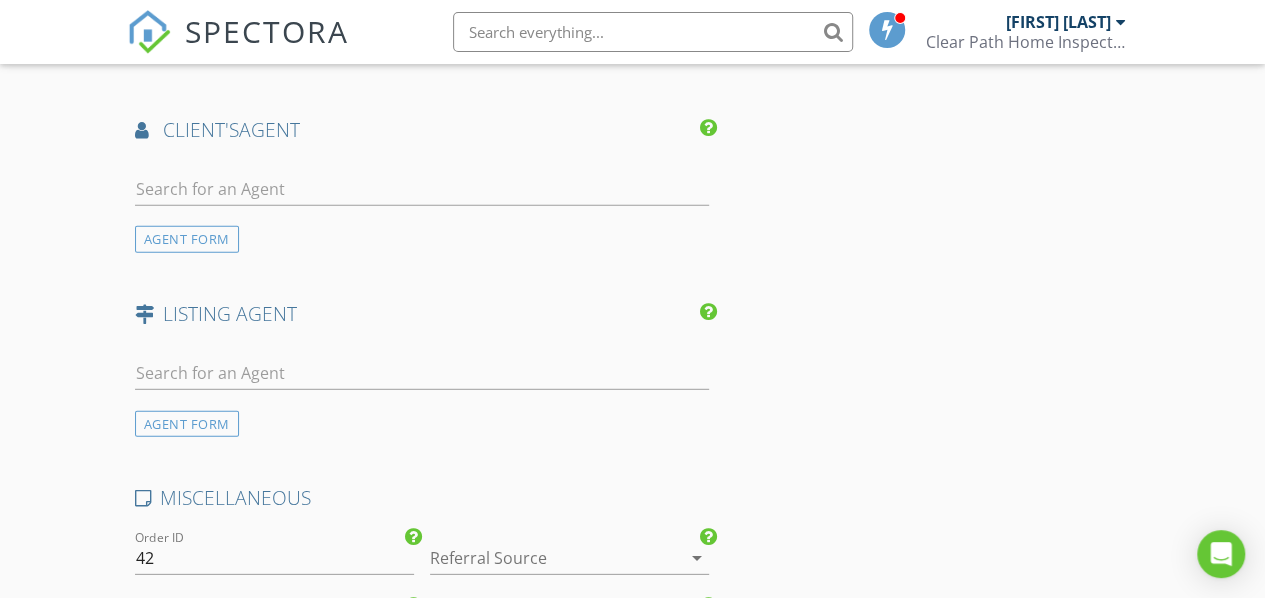 type on "349.0" 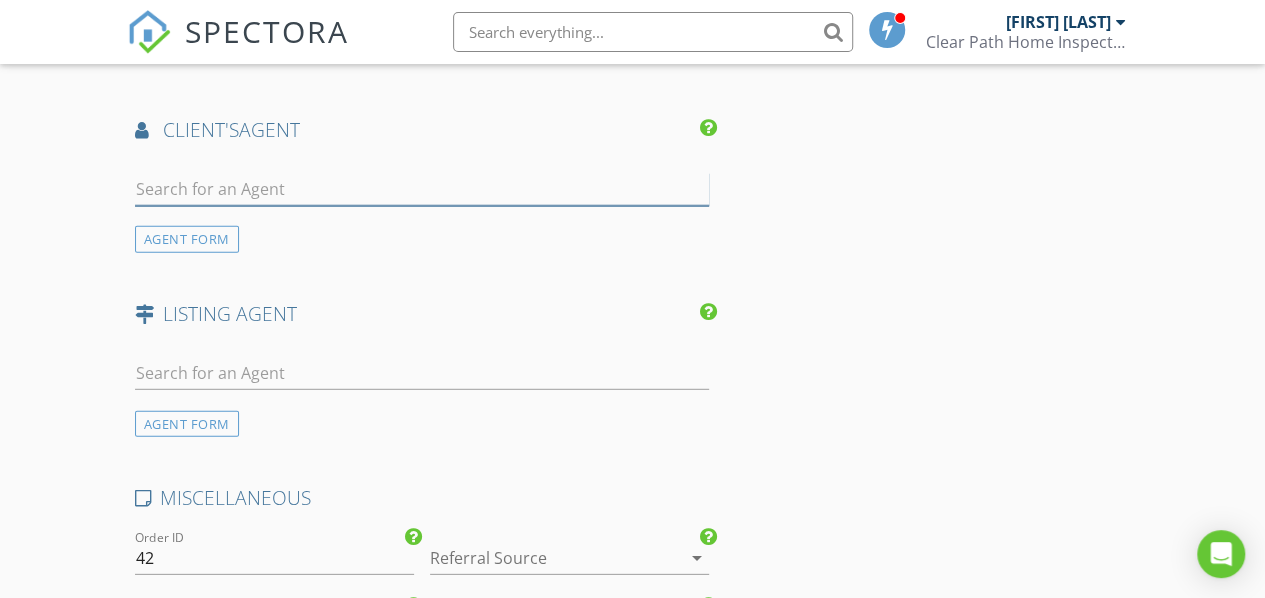 click at bounding box center [422, 189] 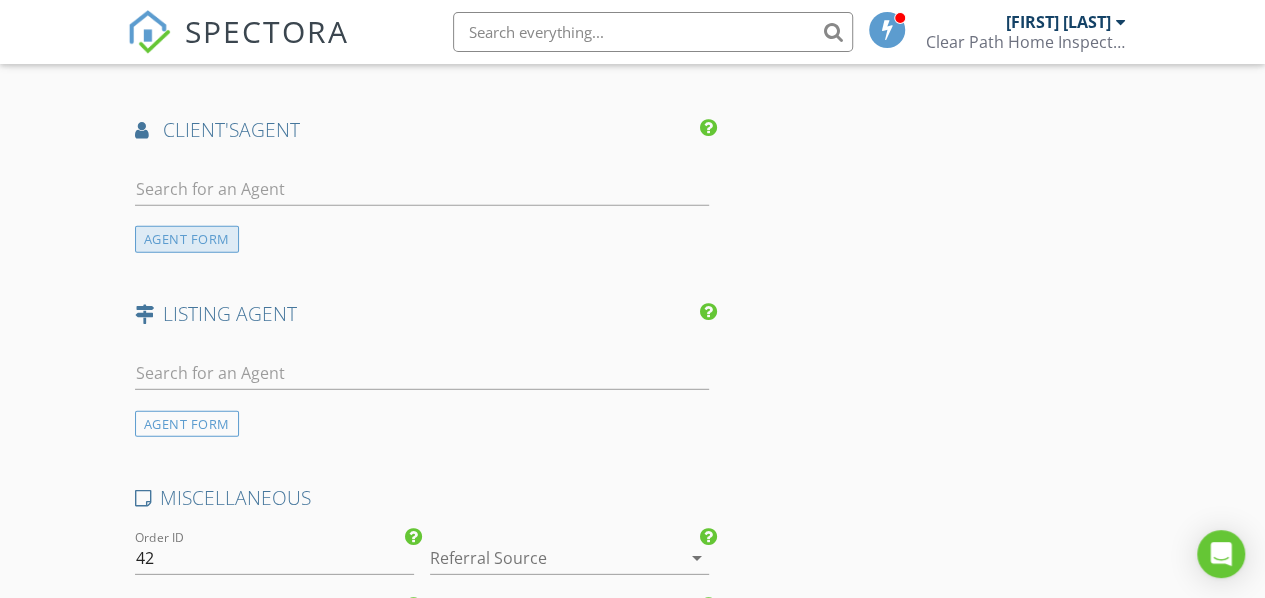 click on "AGENT FORM" at bounding box center [187, 239] 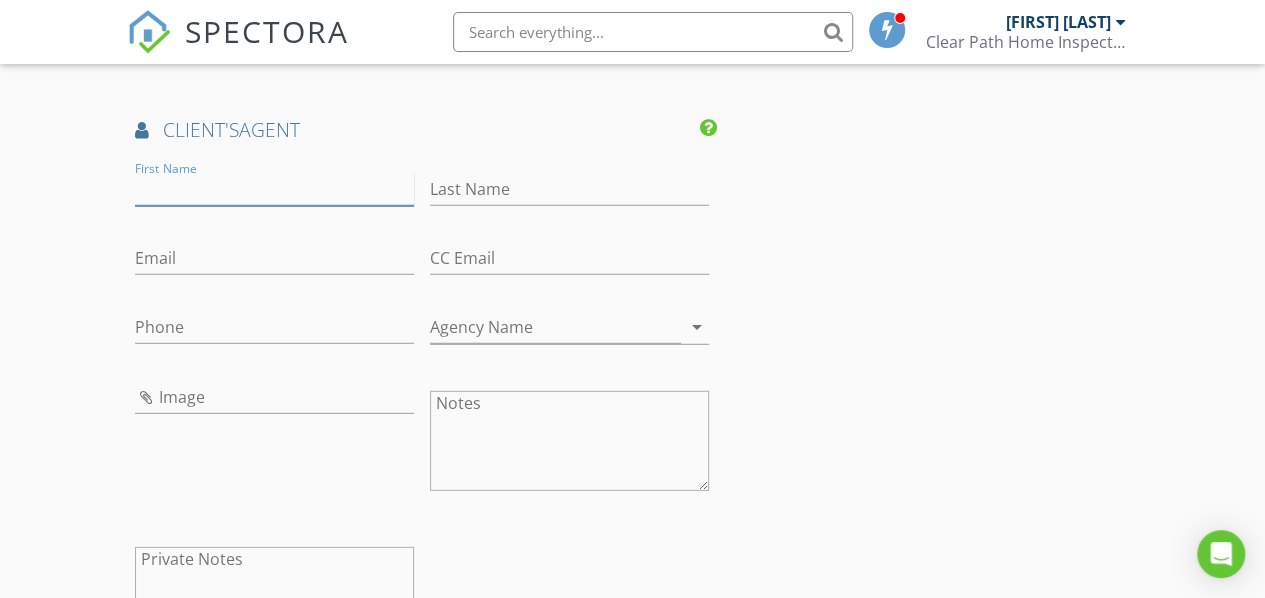 click on "First Name" at bounding box center [274, 189] 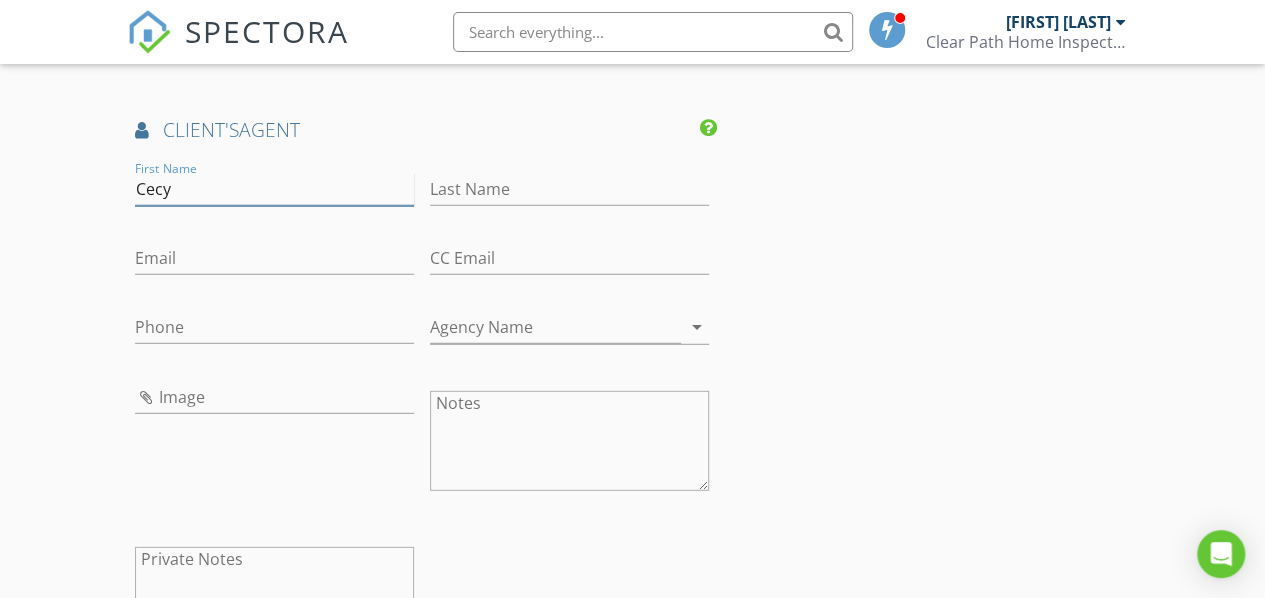 type on "Cecy" 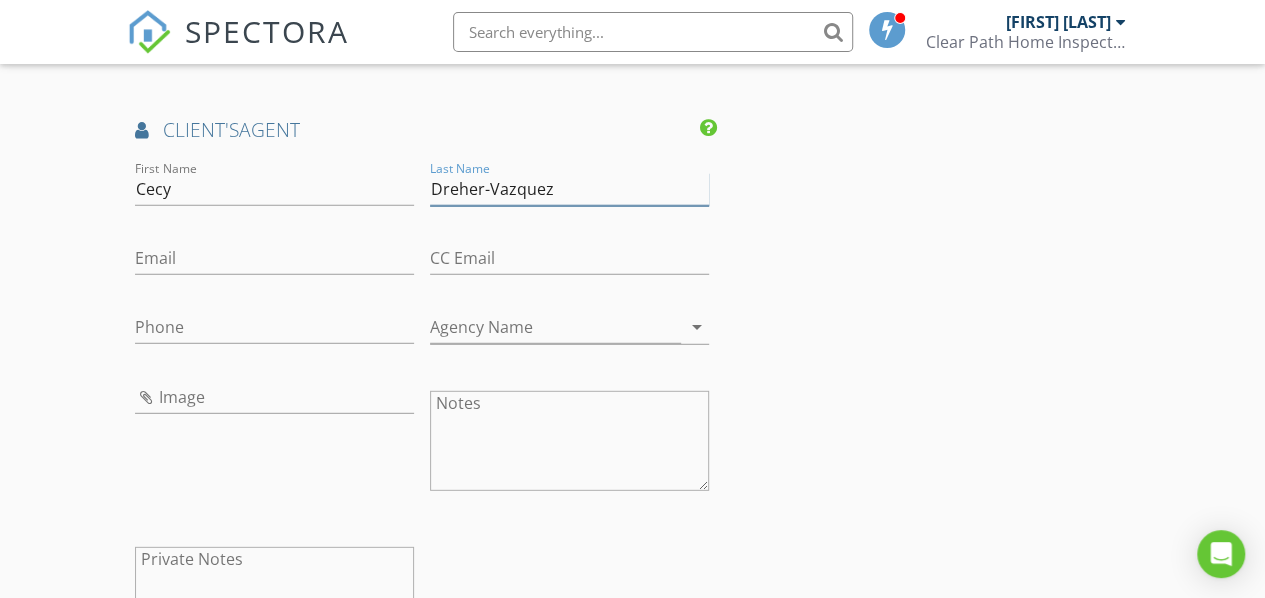 type on "[LAST]" 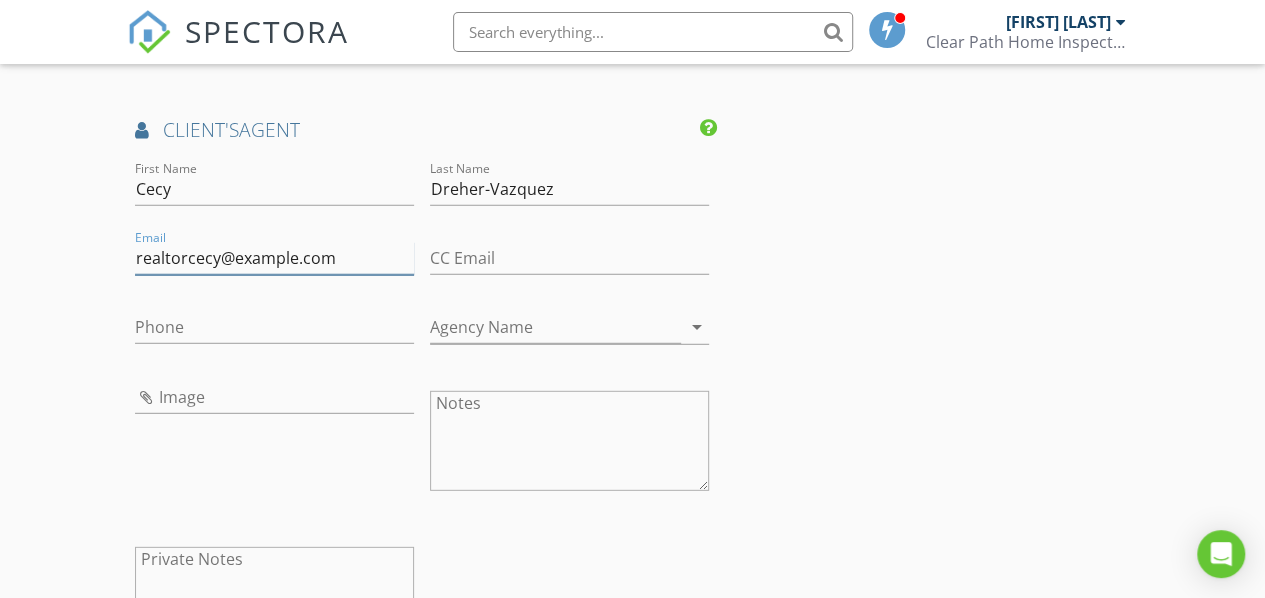 type on "[EMAIL]" 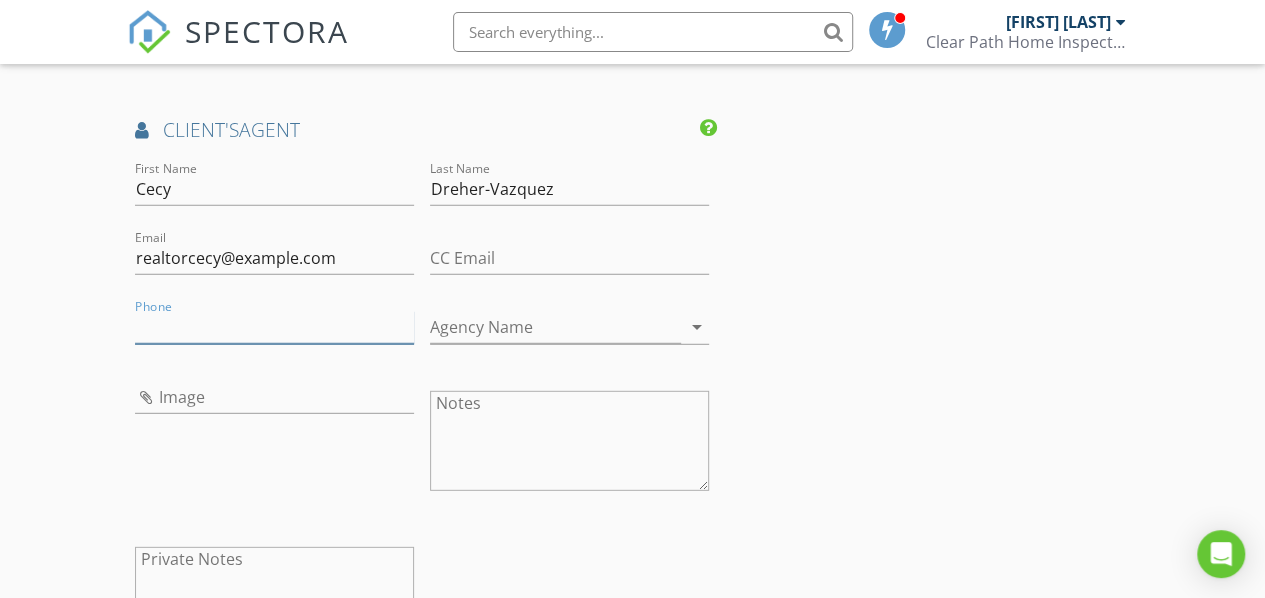 click on "Phone" at bounding box center [274, 327] 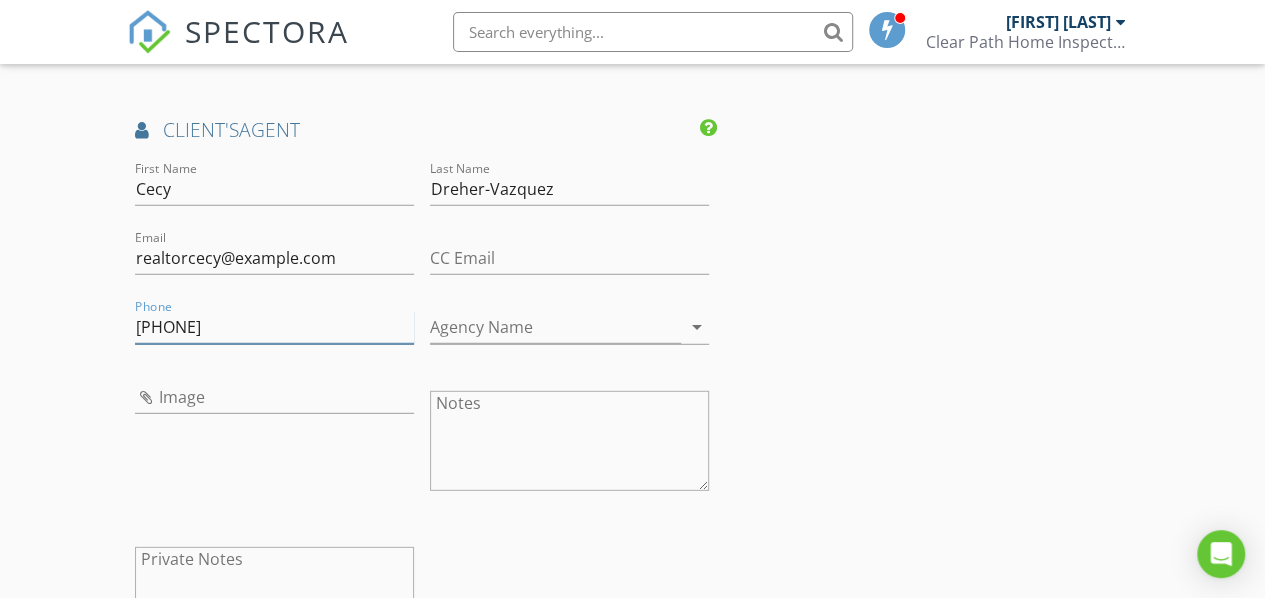 type on "[PHONE]" 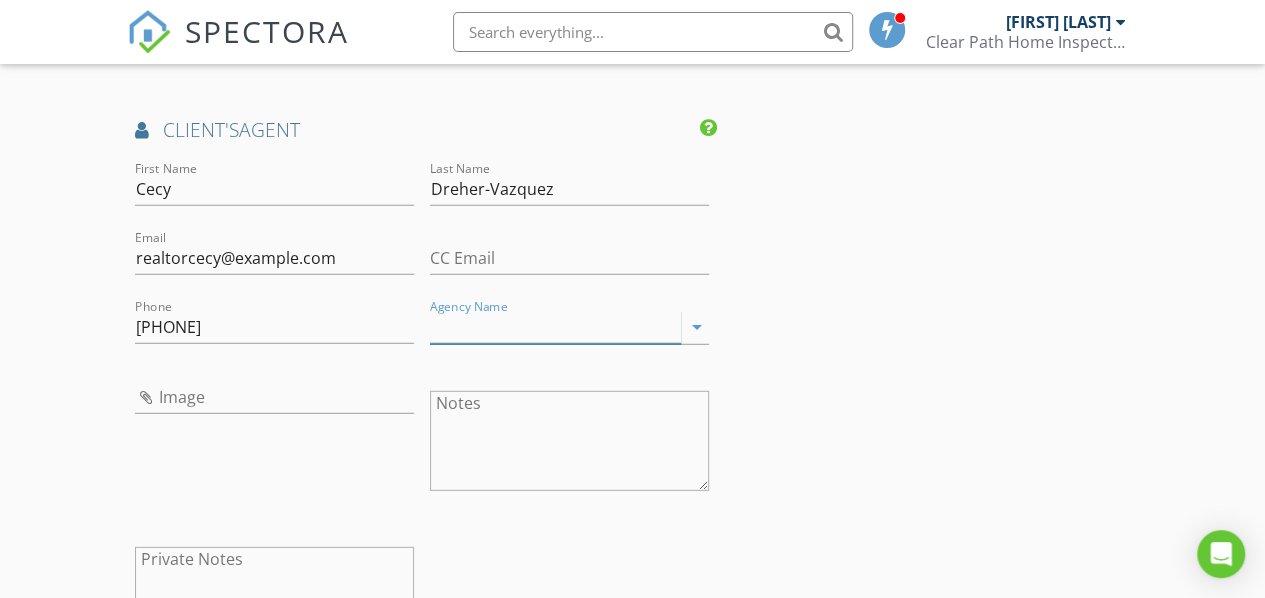 click on "Agency Name" at bounding box center (555, 327) 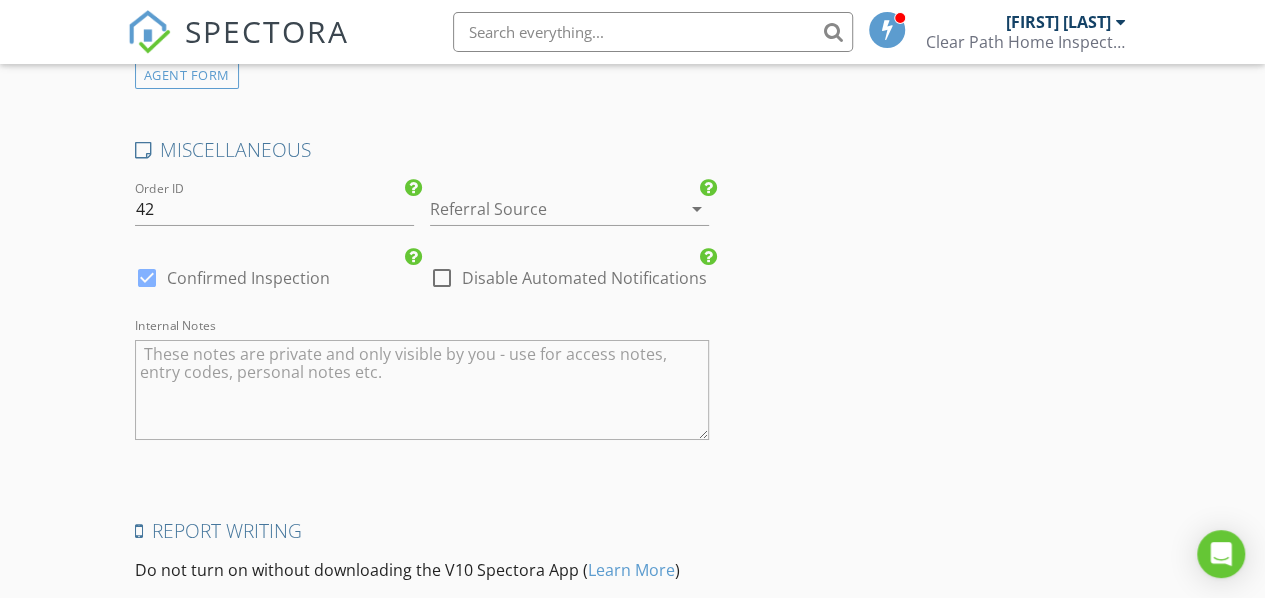 scroll, scrollTop: 3662, scrollLeft: 0, axis: vertical 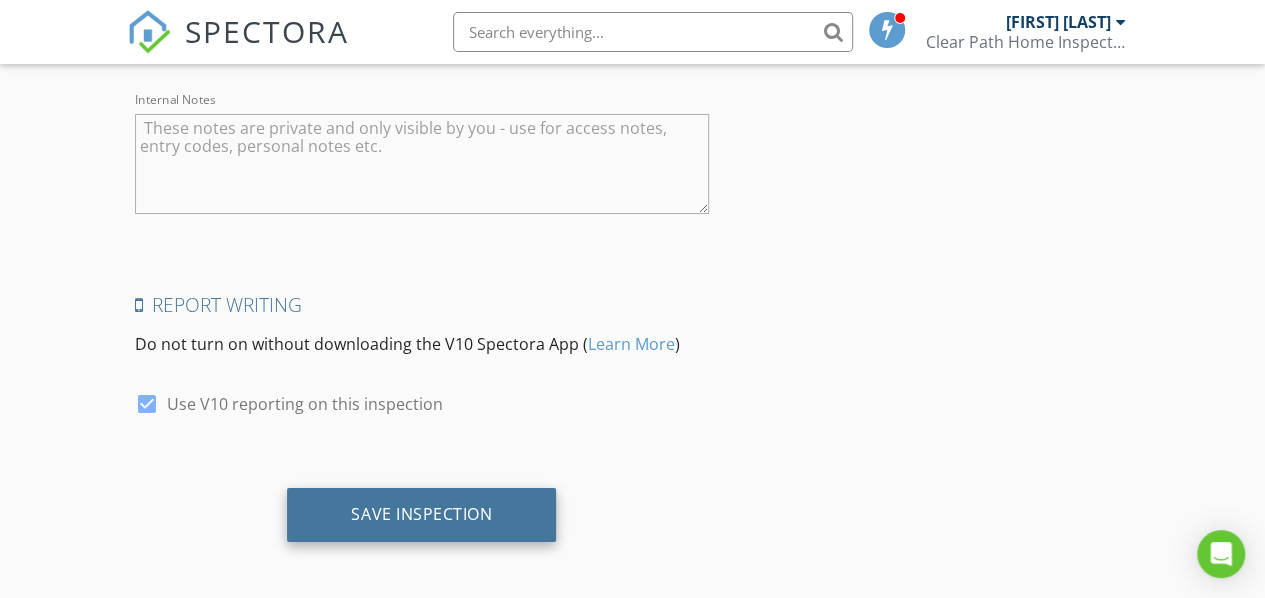 type on "[PERSON] Realty" 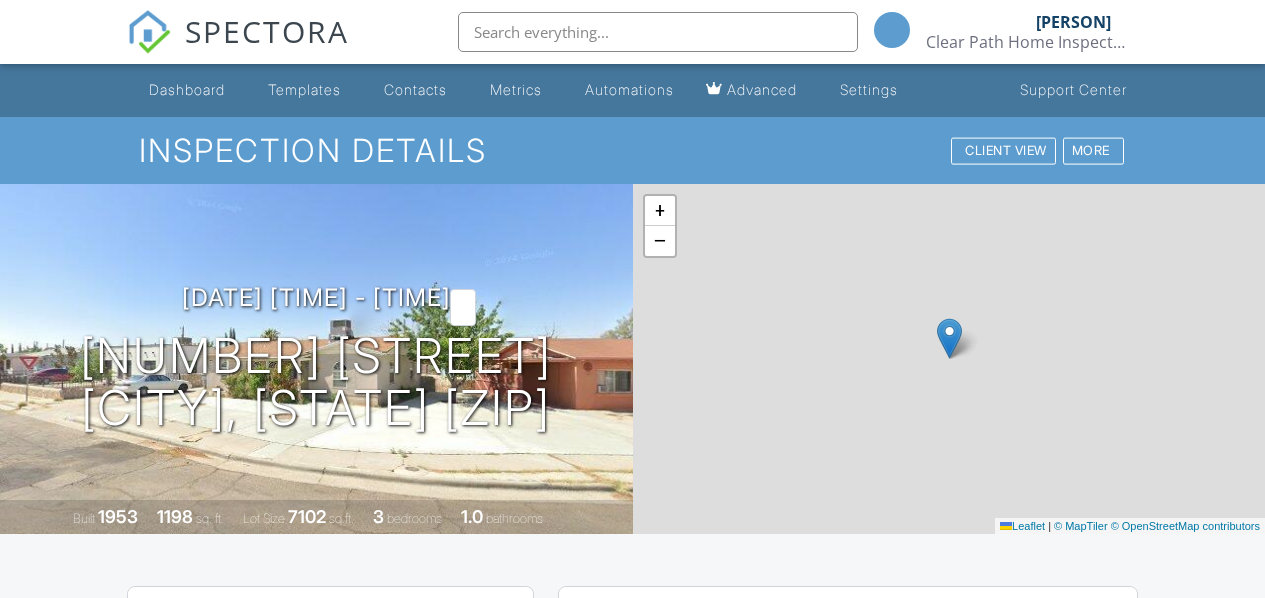 scroll, scrollTop: 0, scrollLeft: 0, axis: both 